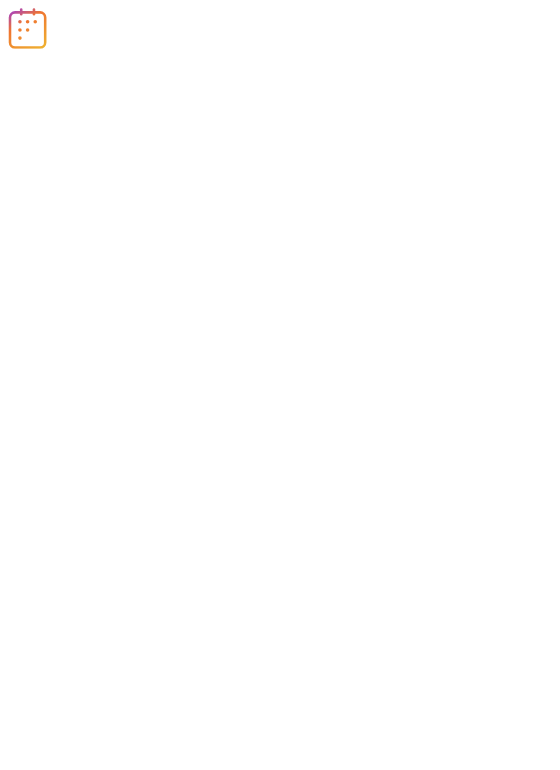 scroll, scrollTop: 0, scrollLeft: 0, axis: both 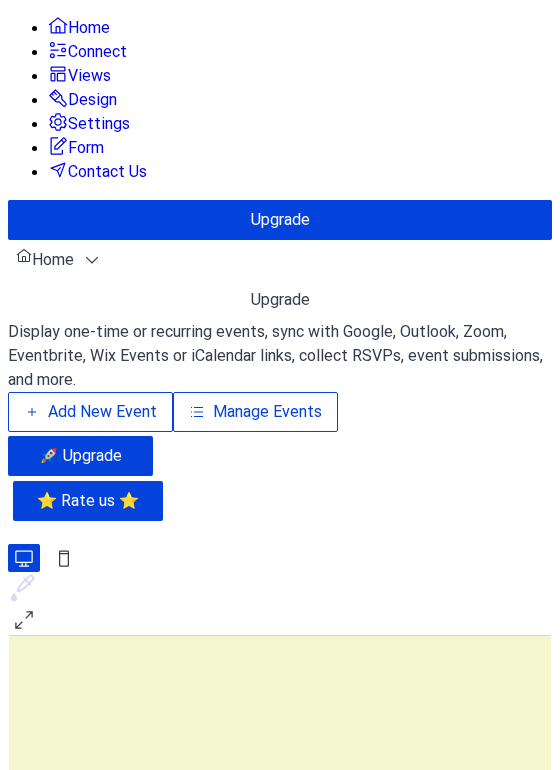 click on "Add New Event" at bounding box center (102, 412) 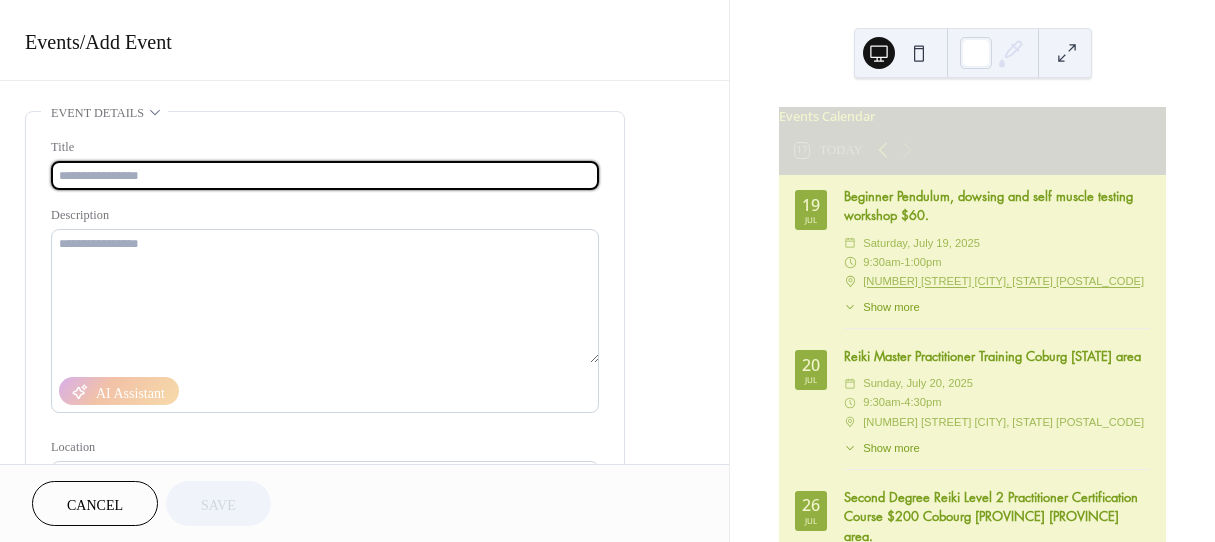 scroll, scrollTop: 0, scrollLeft: 0, axis: both 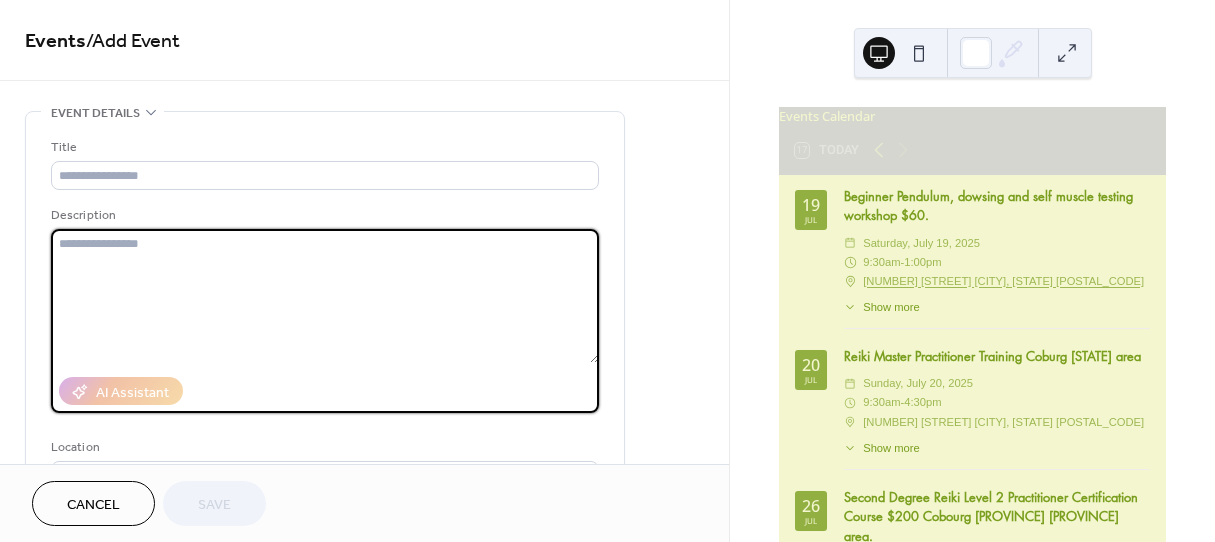 paste on "**********" 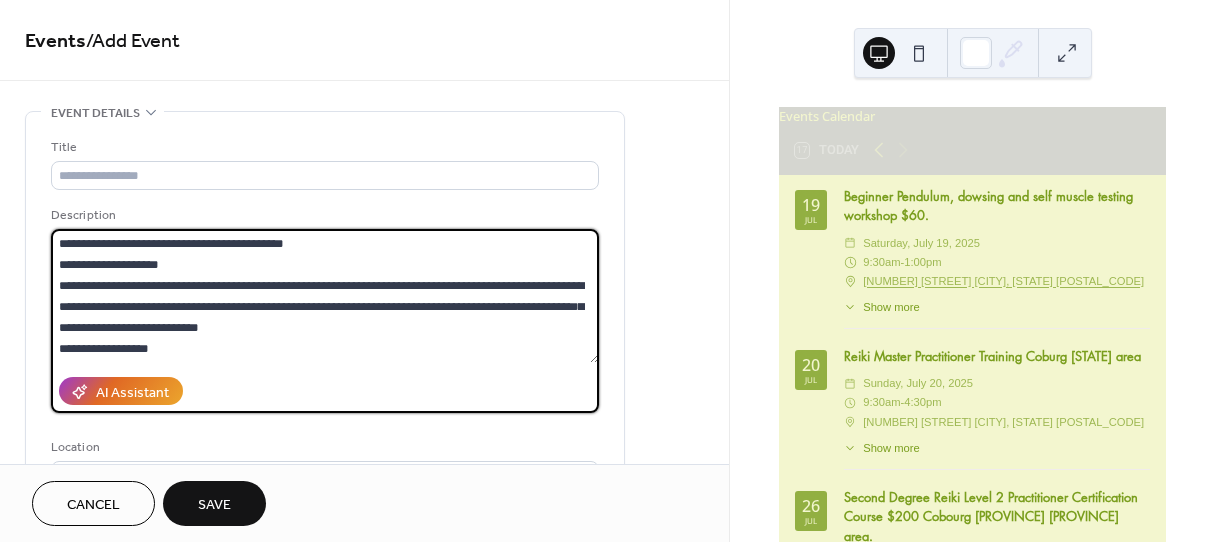 scroll, scrollTop: 459, scrollLeft: 0, axis: vertical 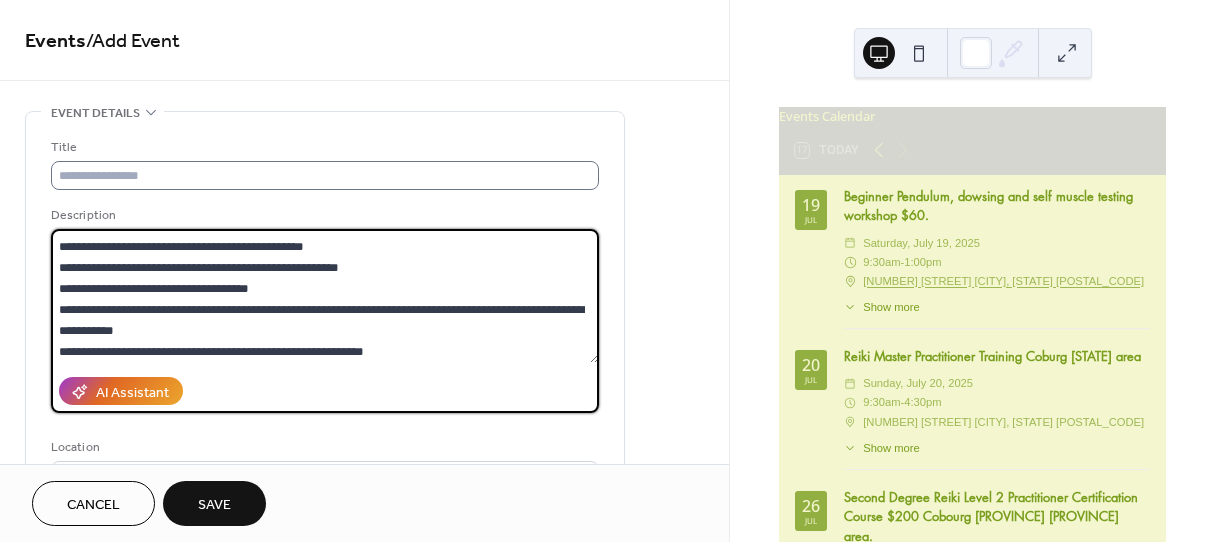 type on "**********" 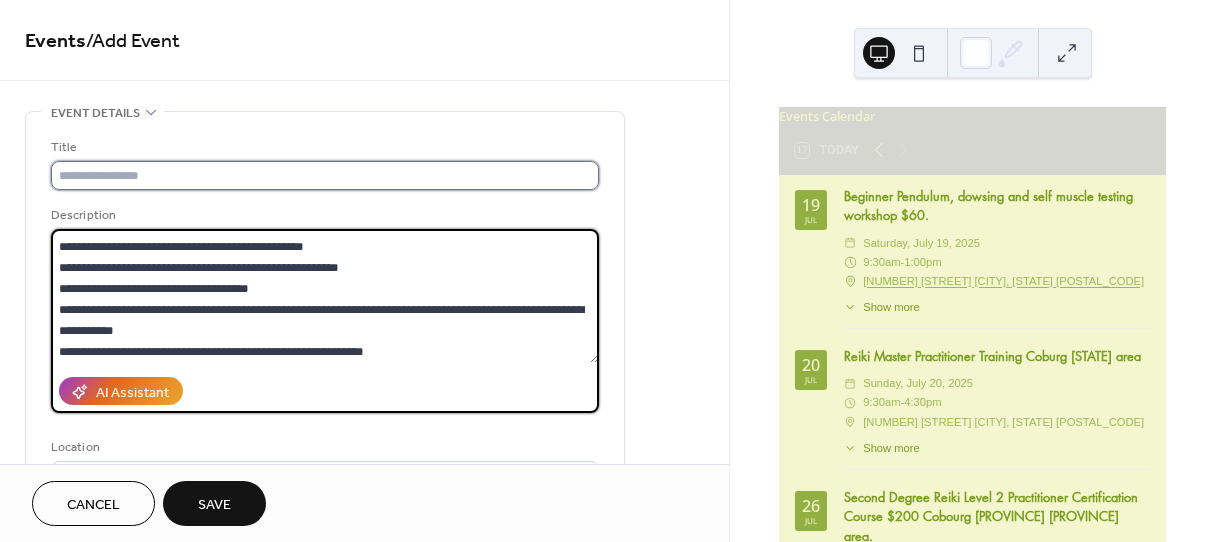 click at bounding box center [325, 175] 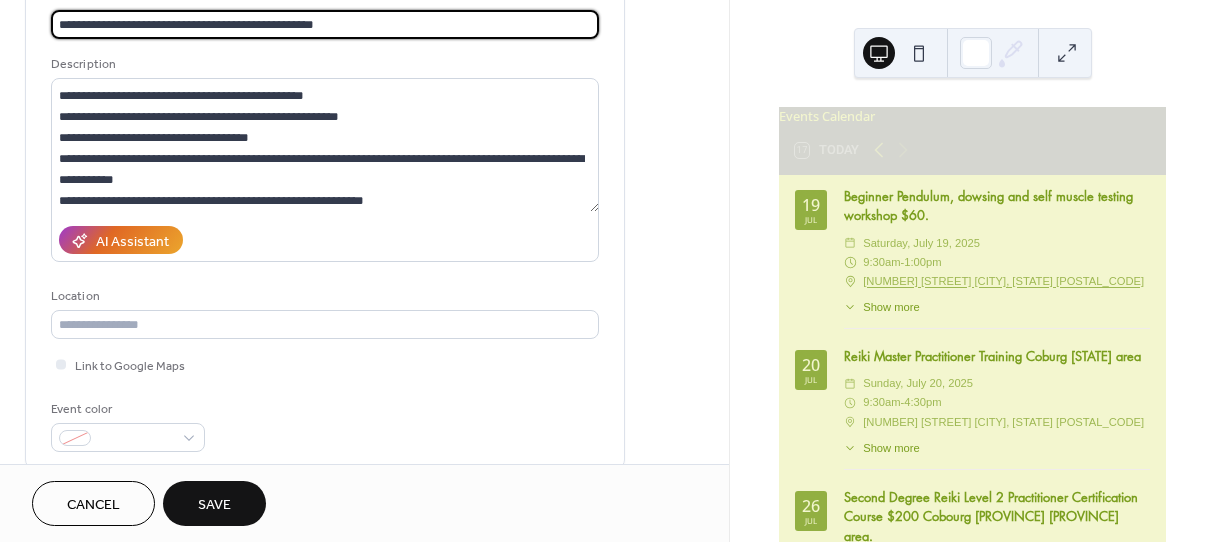 scroll, scrollTop: 180, scrollLeft: 0, axis: vertical 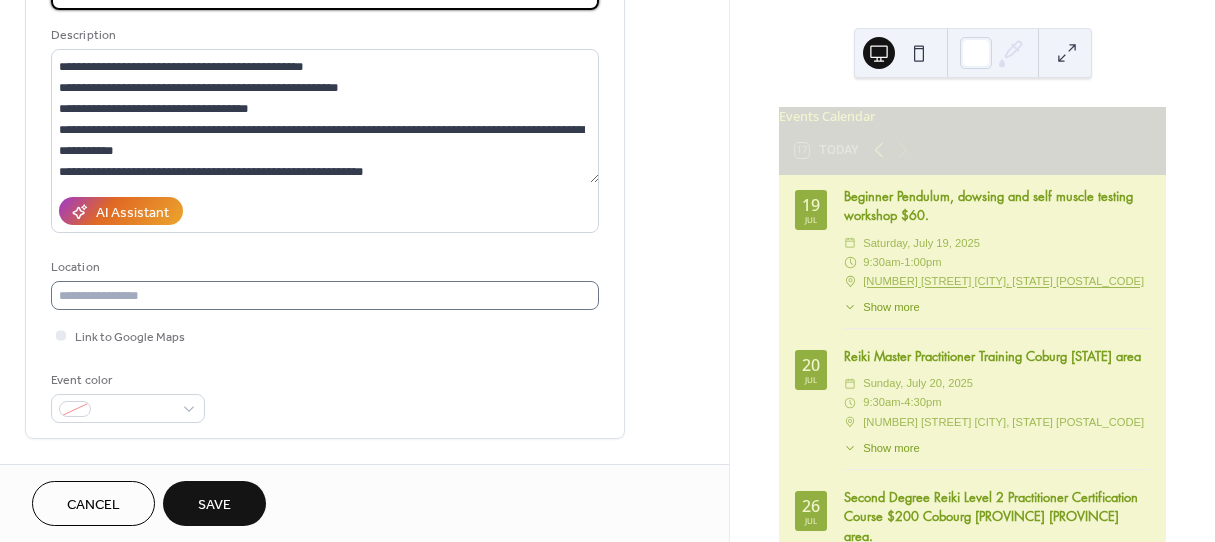 type on "**********" 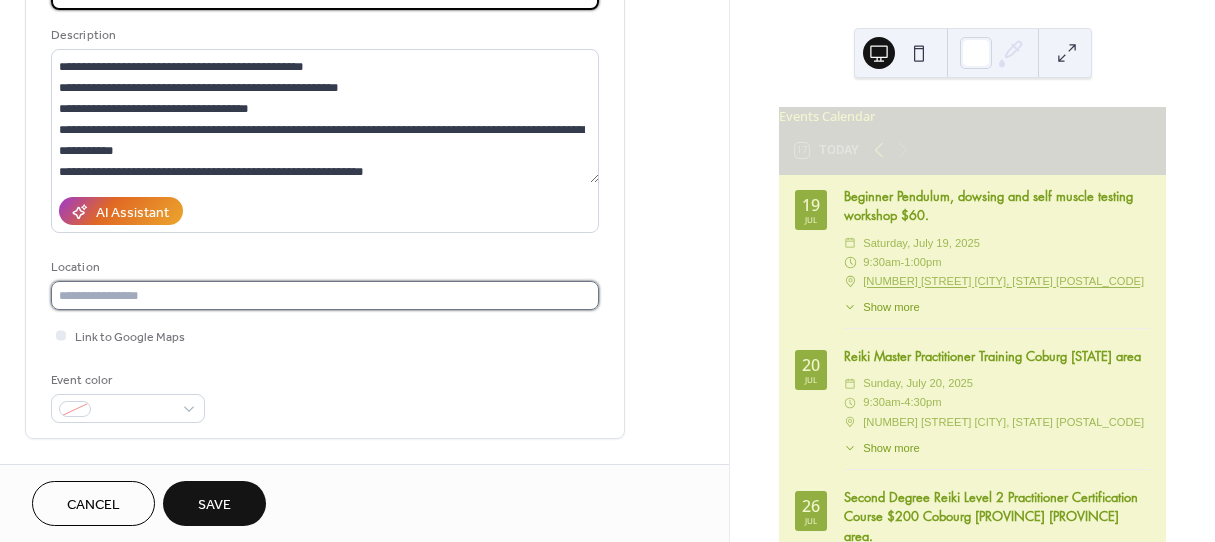 click at bounding box center [325, 295] 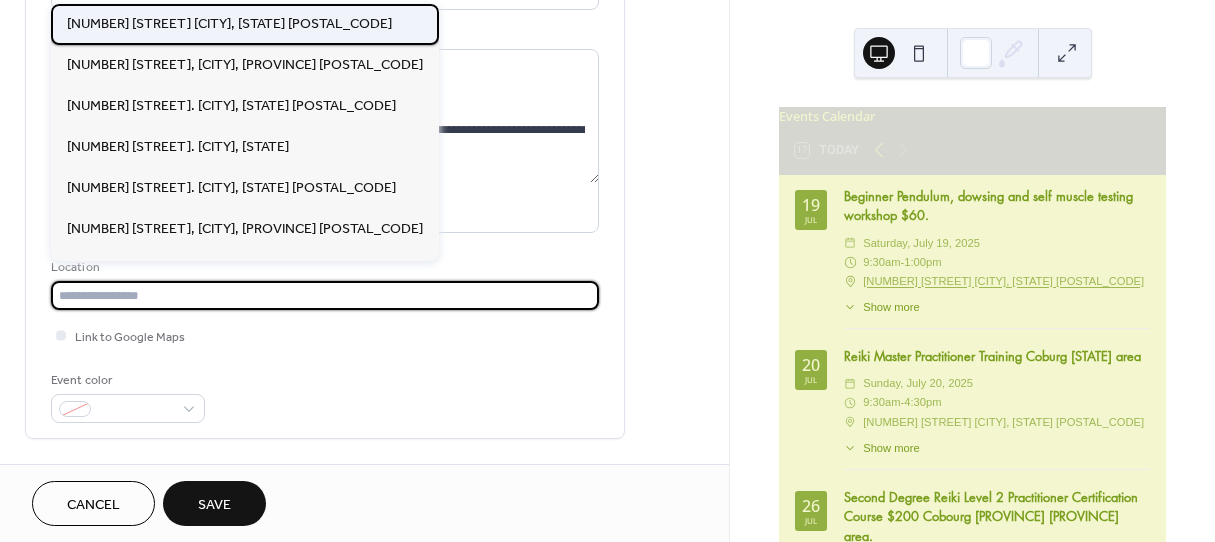 click on "[NUMBER] [STREET] [CITY], [STATE] [POSTAL_CODE]" at bounding box center [229, 24] 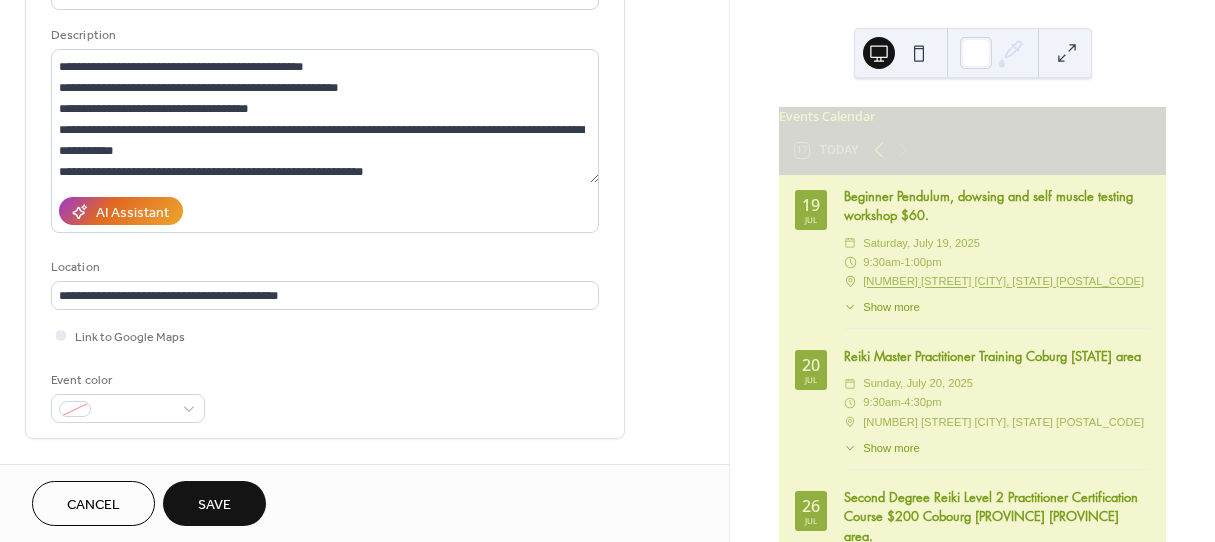 type on "**********" 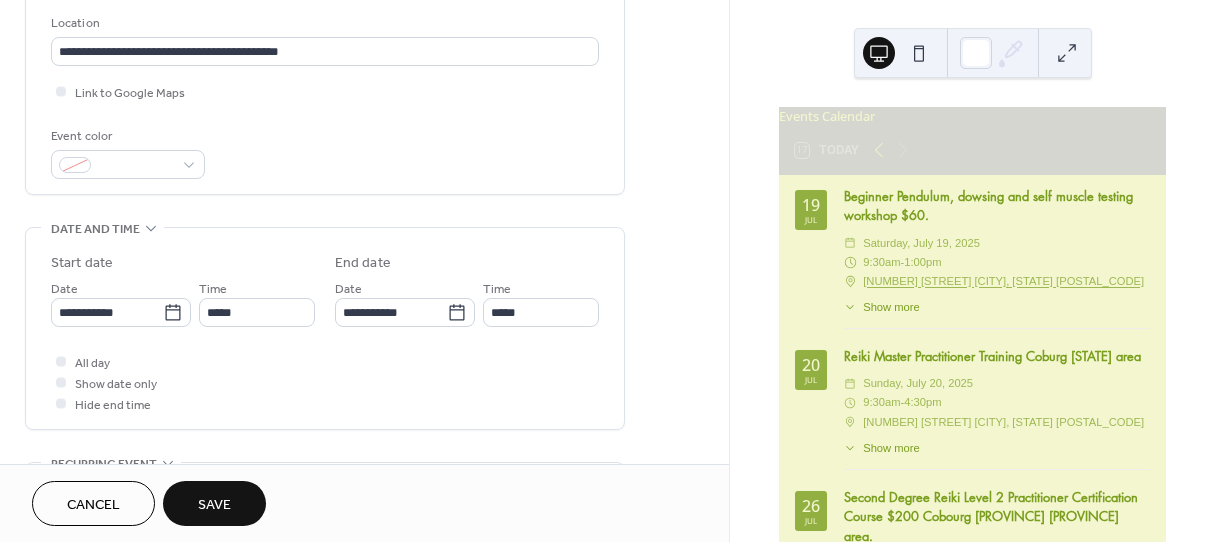 scroll, scrollTop: 480, scrollLeft: 0, axis: vertical 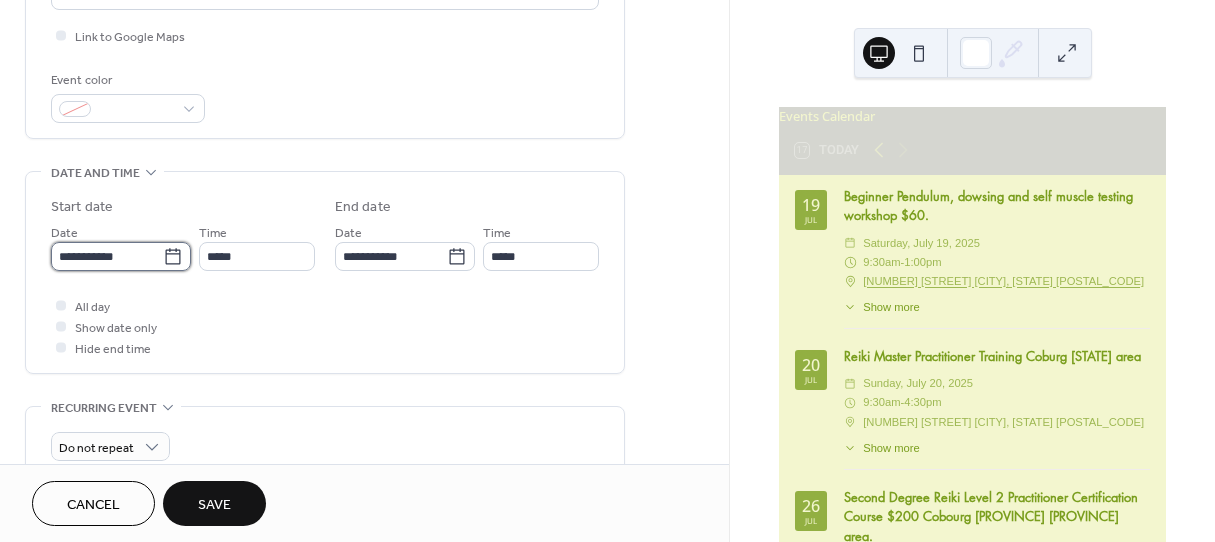 click on "**********" at bounding box center [107, 256] 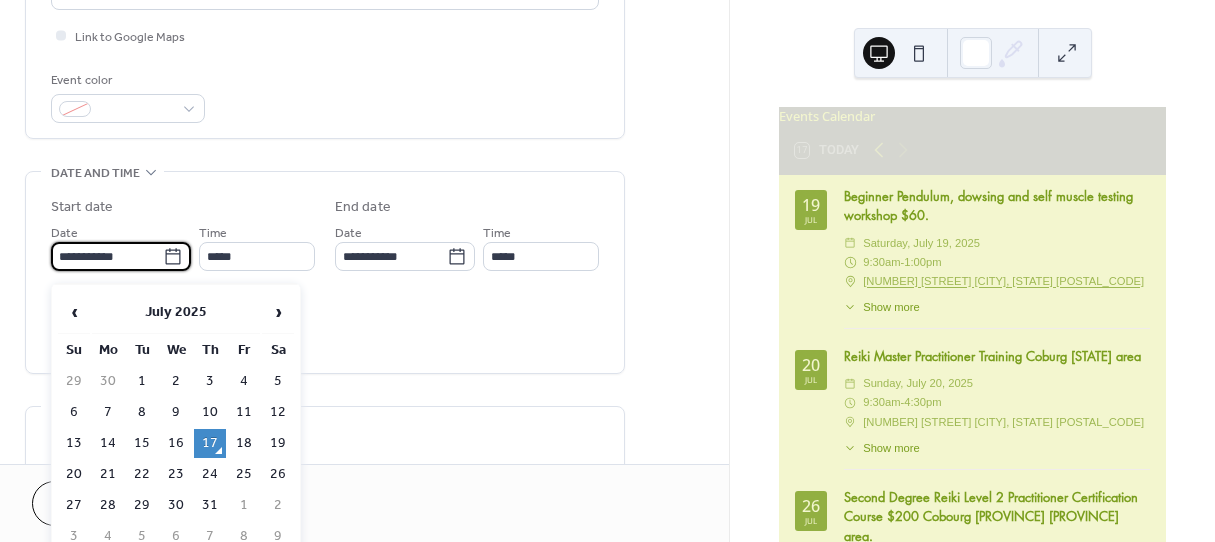 click 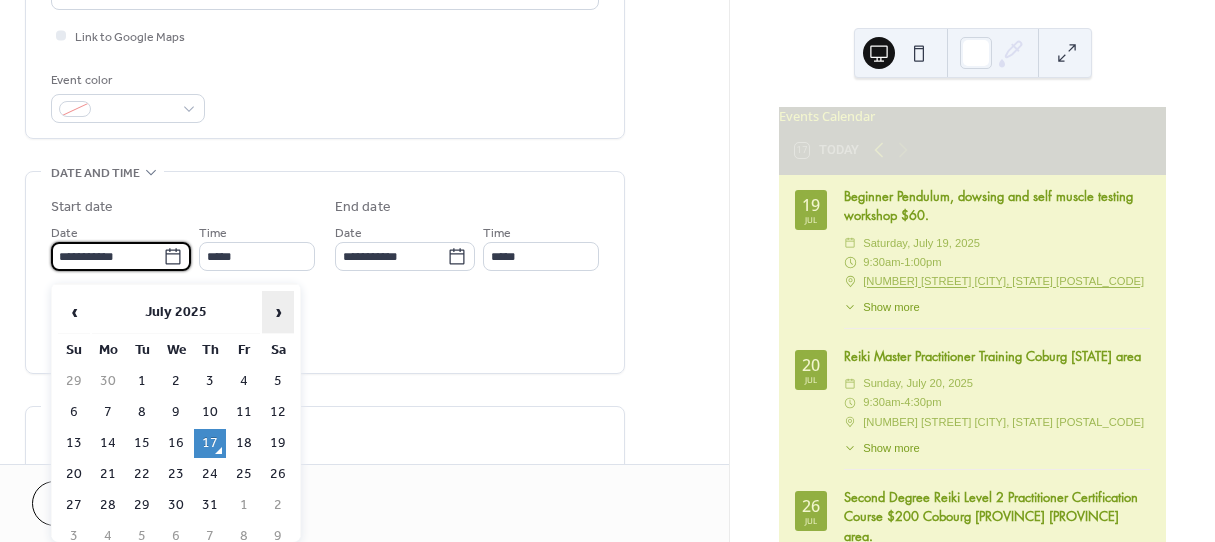 click on "›" at bounding box center (278, 312) 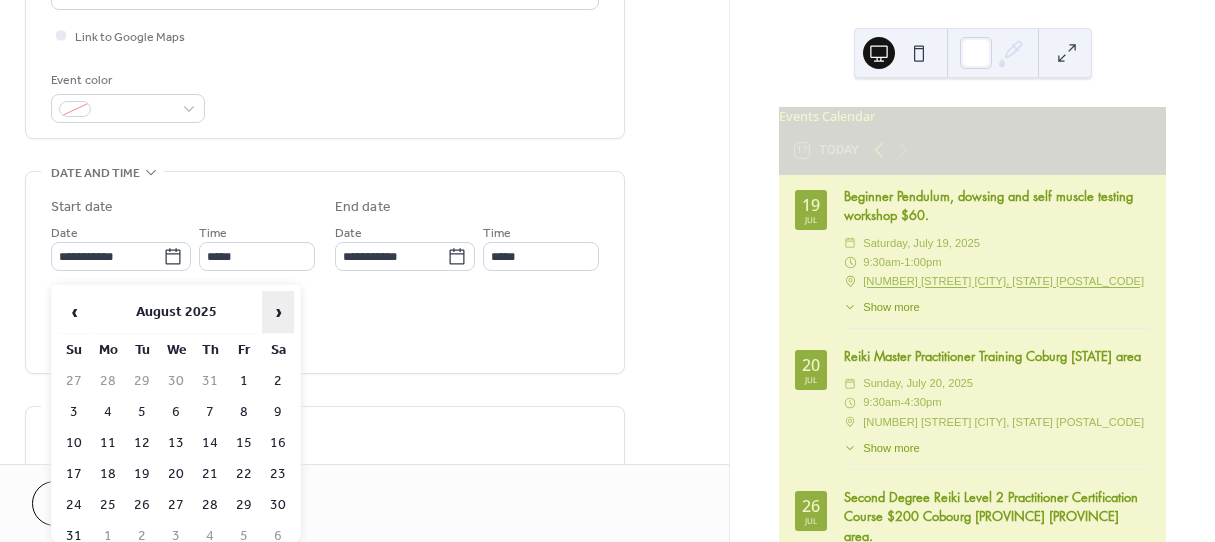 click on "›" at bounding box center (278, 312) 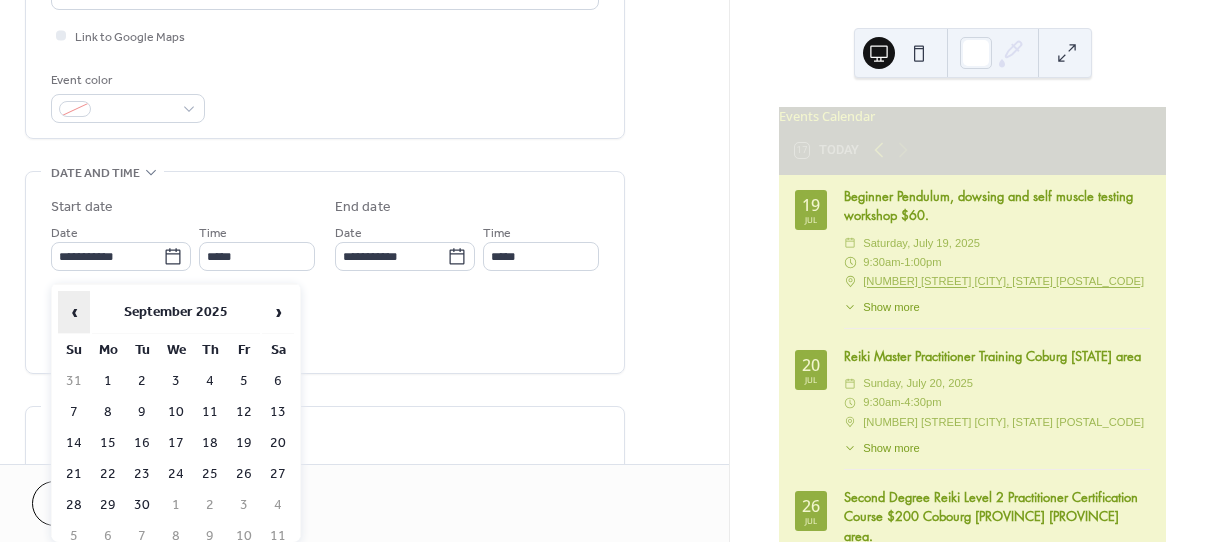 click on "‹" at bounding box center (74, 312) 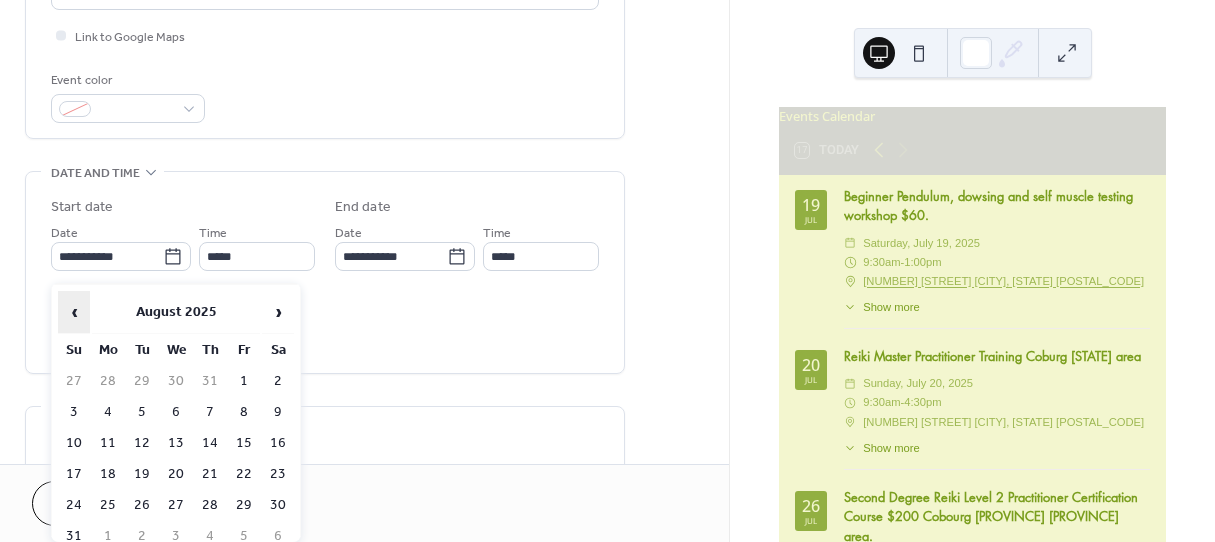 click on "‹" at bounding box center [74, 312] 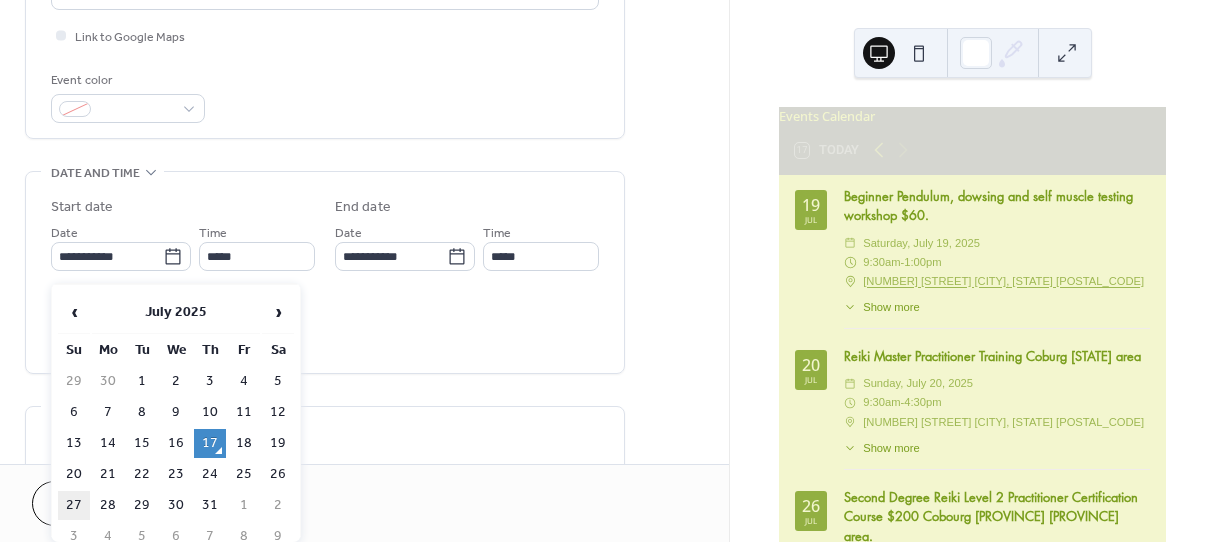 click on "27" at bounding box center (74, 505) 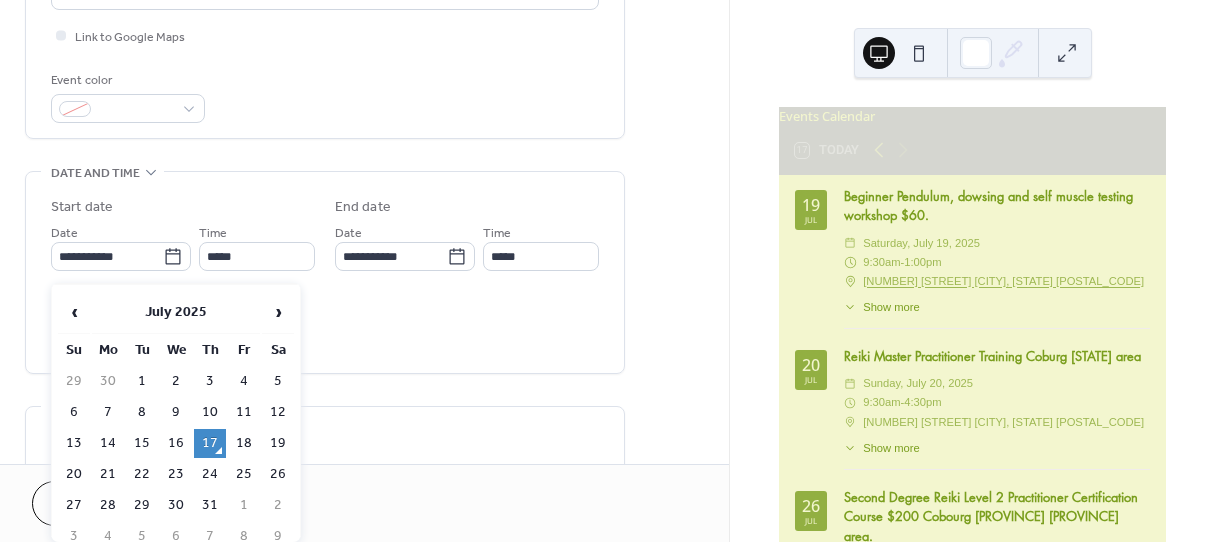 type on "**********" 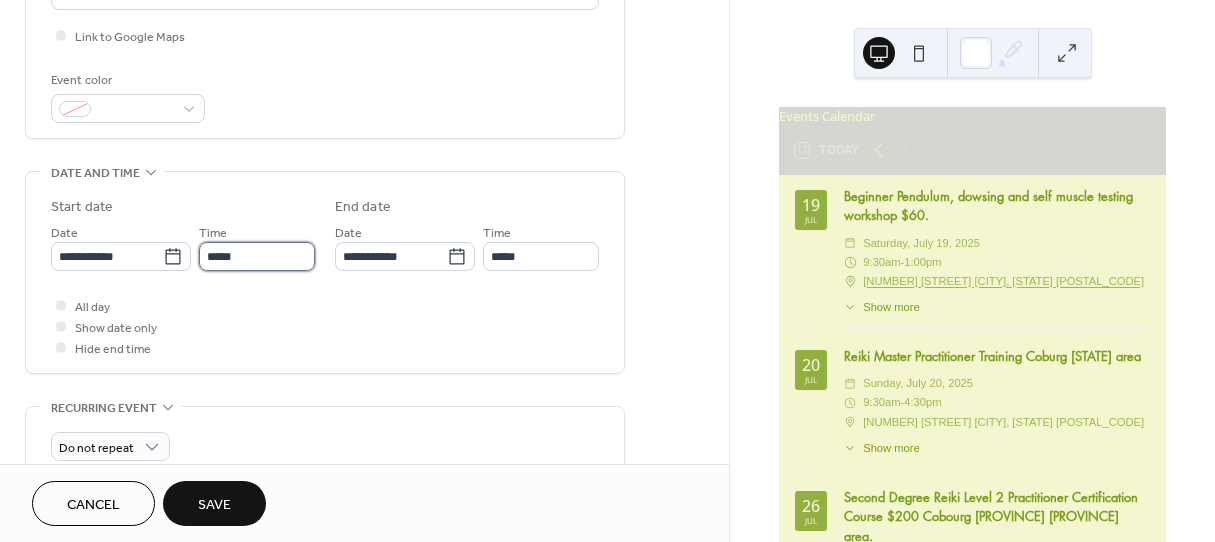 click on "*****" at bounding box center [257, 256] 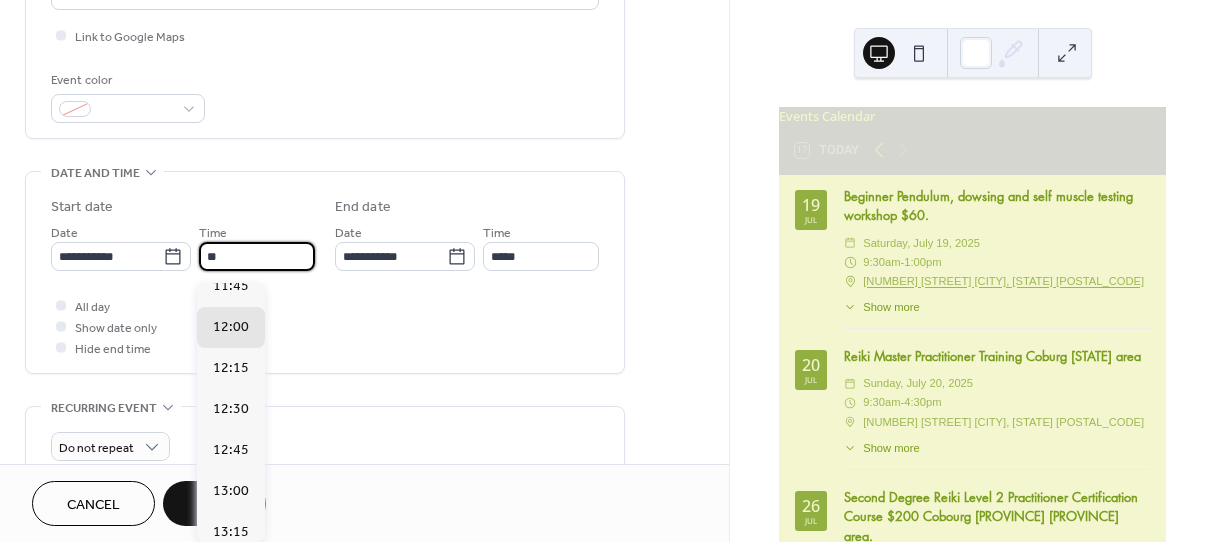 type on "*" 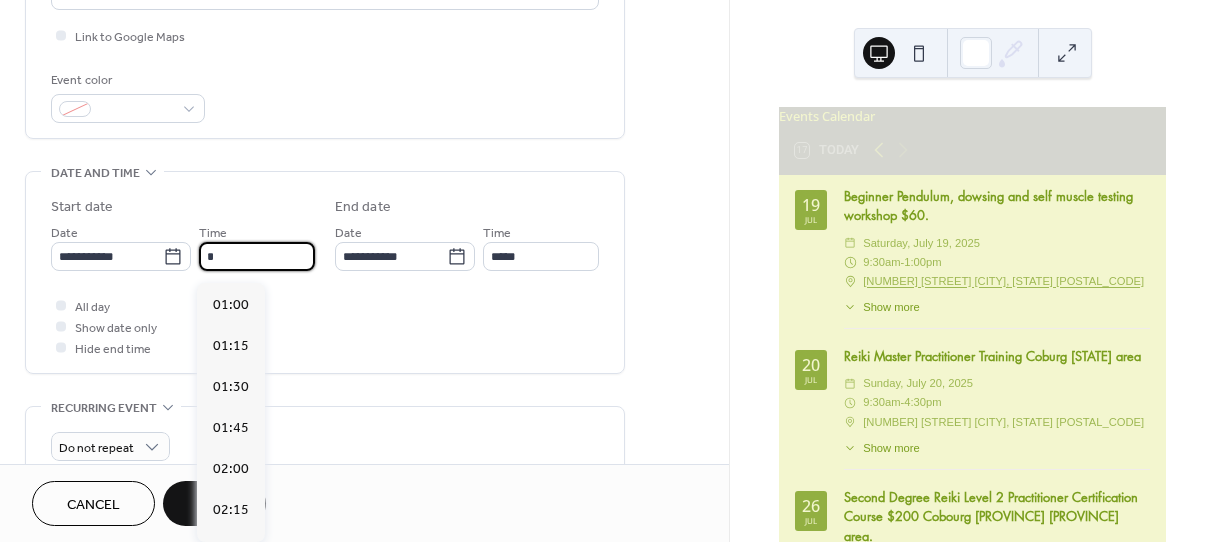 scroll, scrollTop: 1458, scrollLeft: 0, axis: vertical 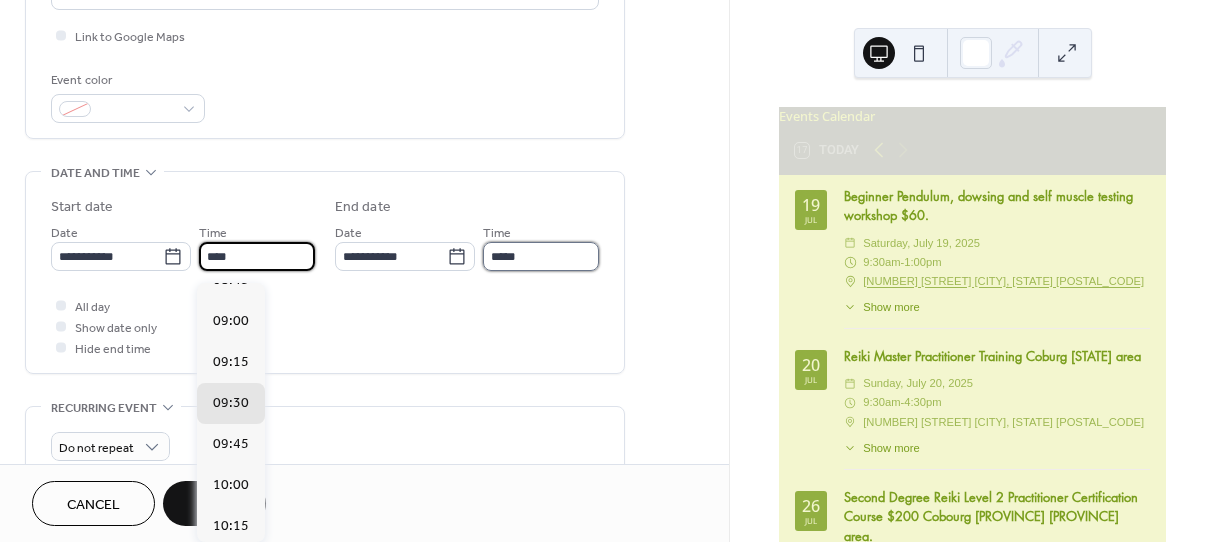 click on "*****" at bounding box center [541, 256] 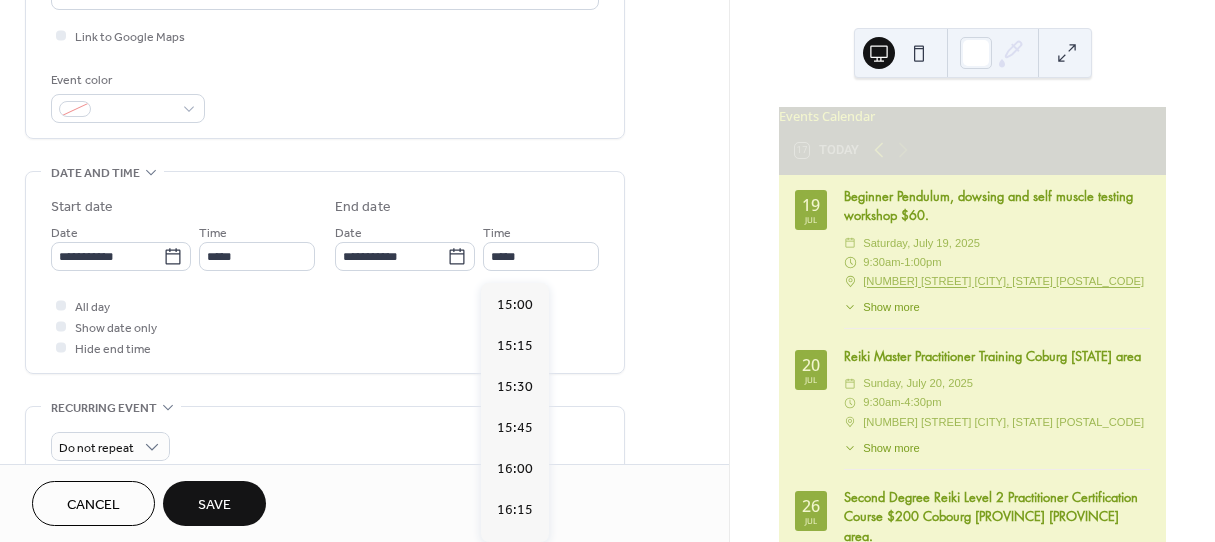 scroll, scrollTop: 1164, scrollLeft: 0, axis: vertical 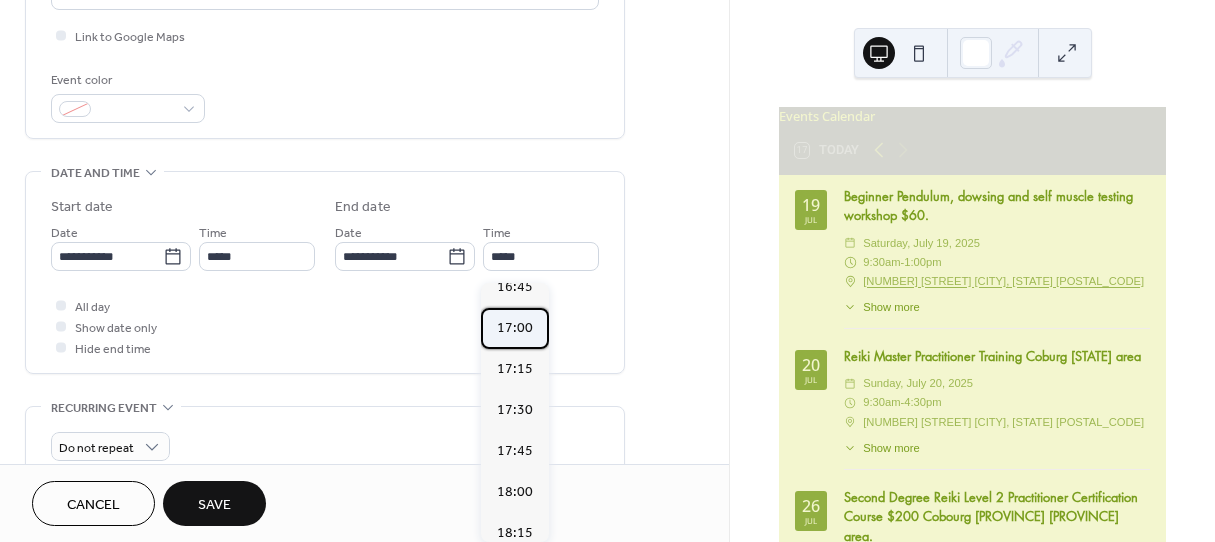 click on "17:00" at bounding box center [515, 328] 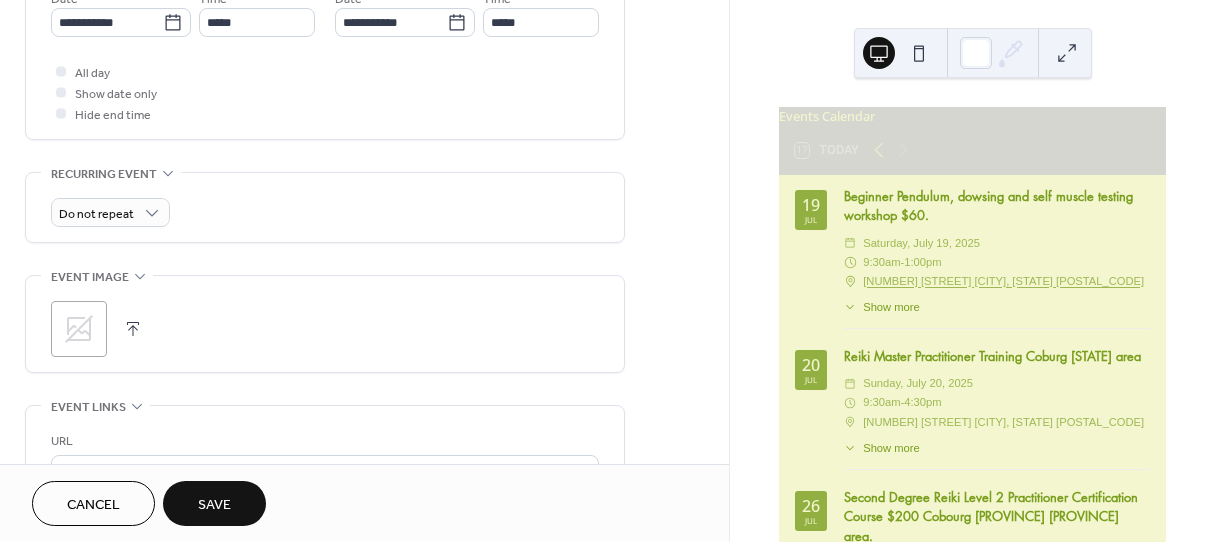 scroll, scrollTop: 720, scrollLeft: 0, axis: vertical 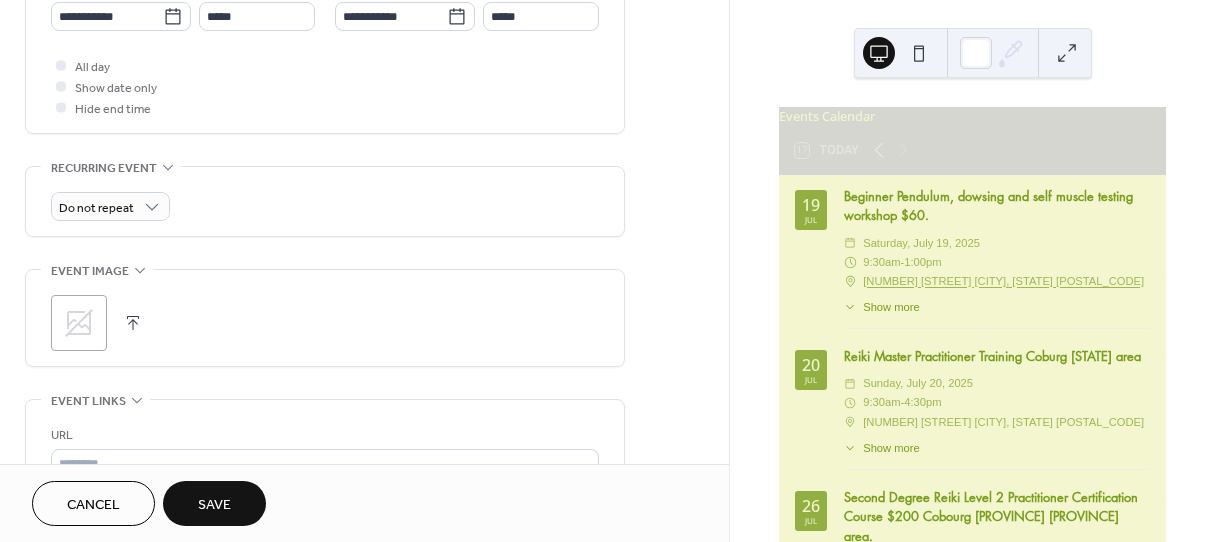 click 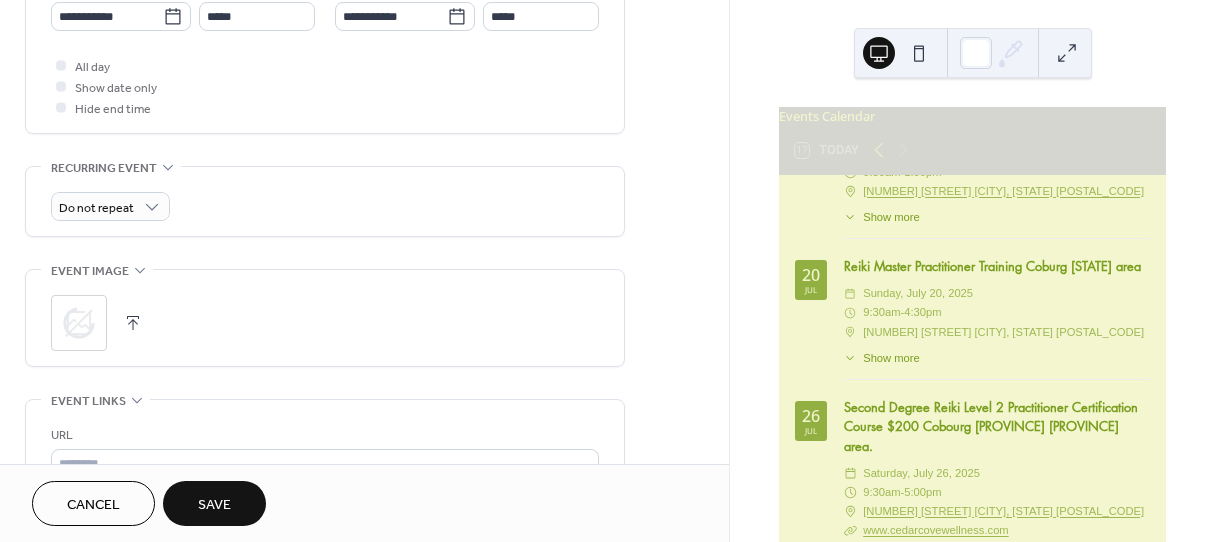 scroll, scrollTop: 0, scrollLeft: 0, axis: both 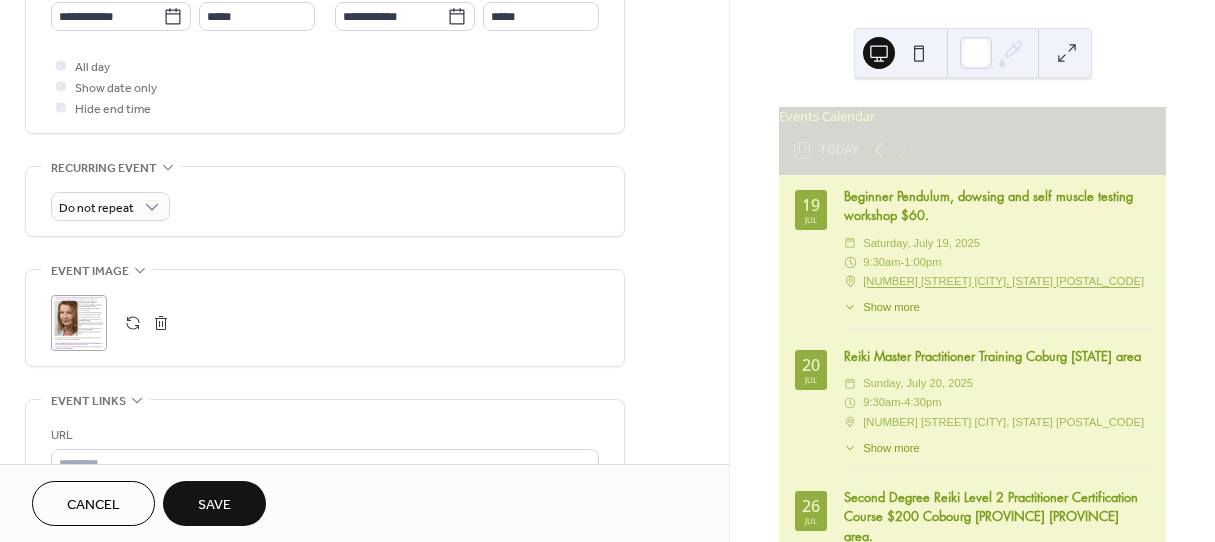 click at bounding box center [161, 323] 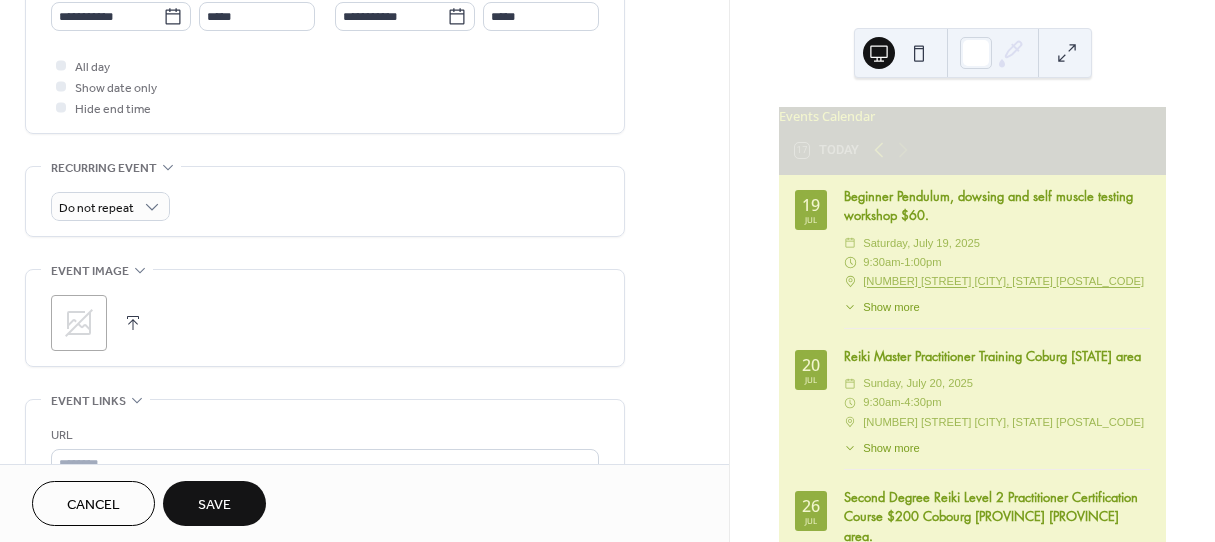 click 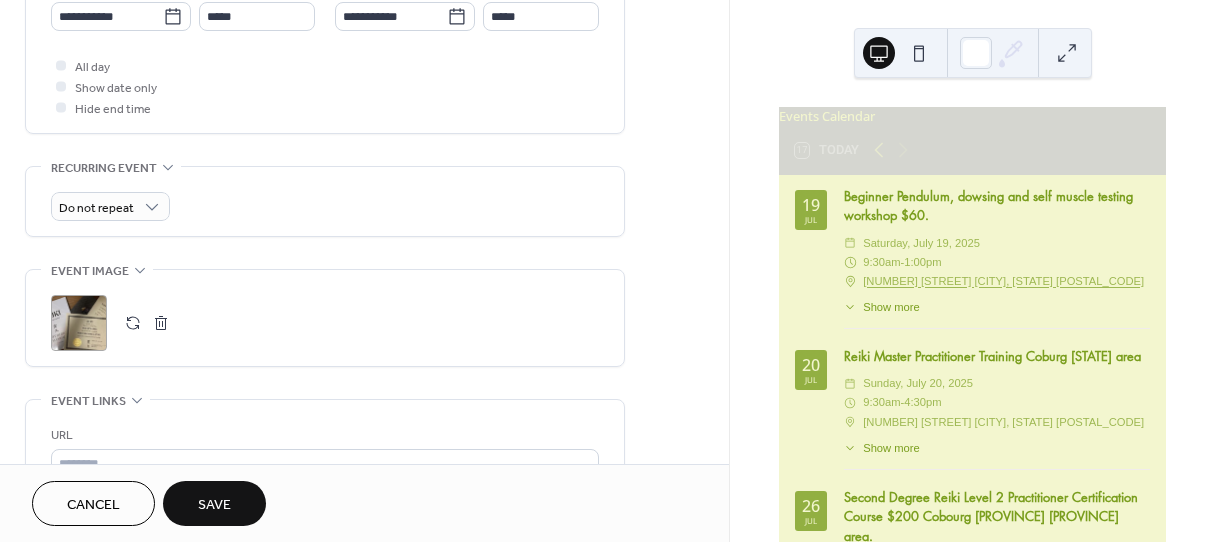 click at bounding box center [161, 323] 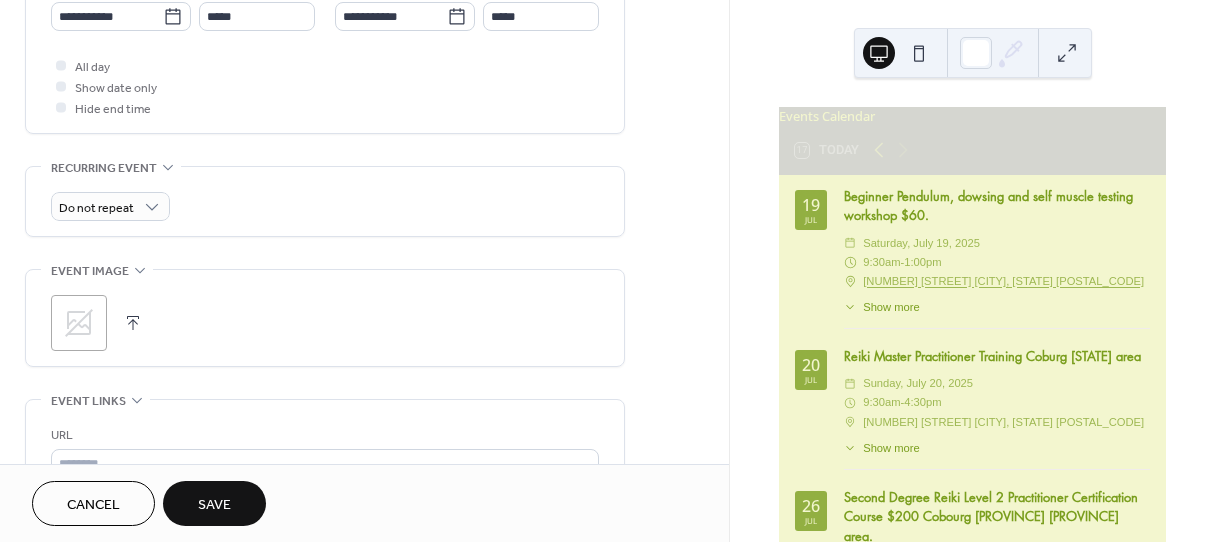 click on ";" at bounding box center (79, 323) 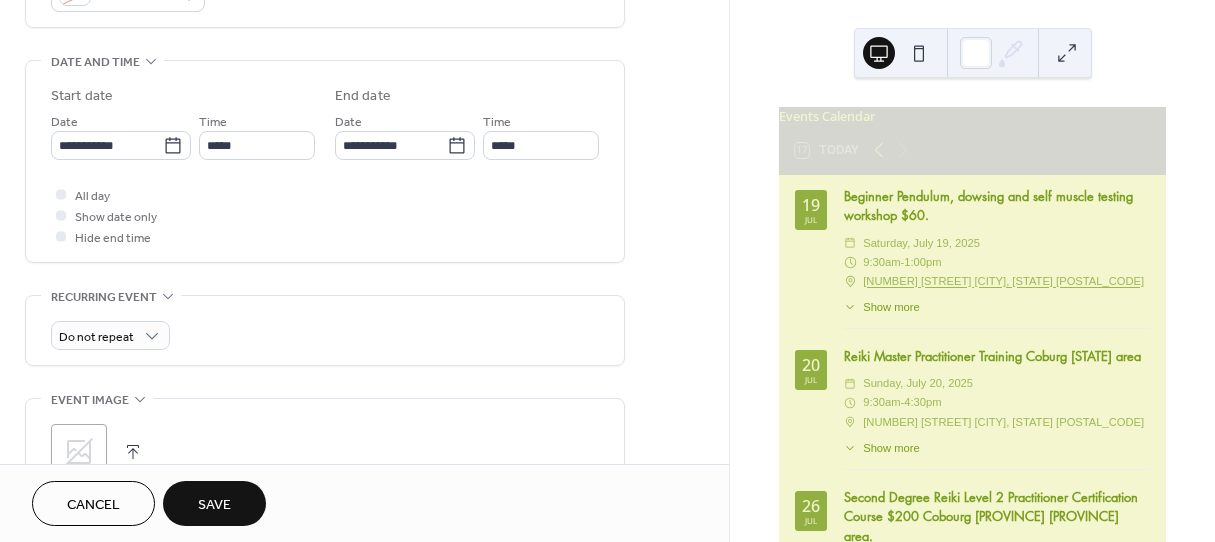scroll, scrollTop: 660, scrollLeft: 0, axis: vertical 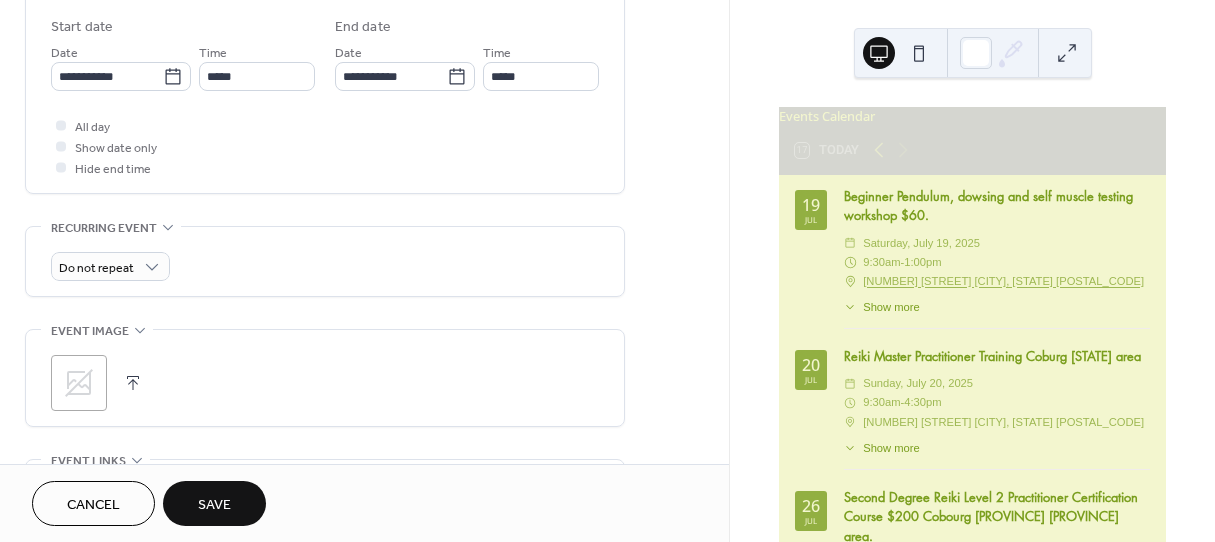 click on "Save" at bounding box center [214, 503] 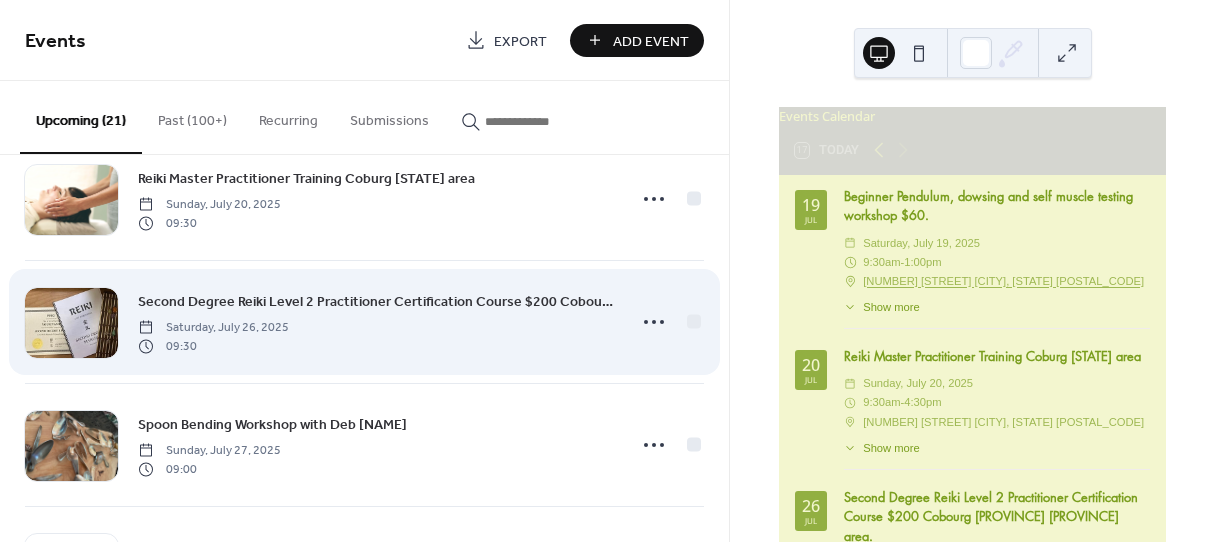 scroll, scrollTop: 180, scrollLeft: 0, axis: vertical 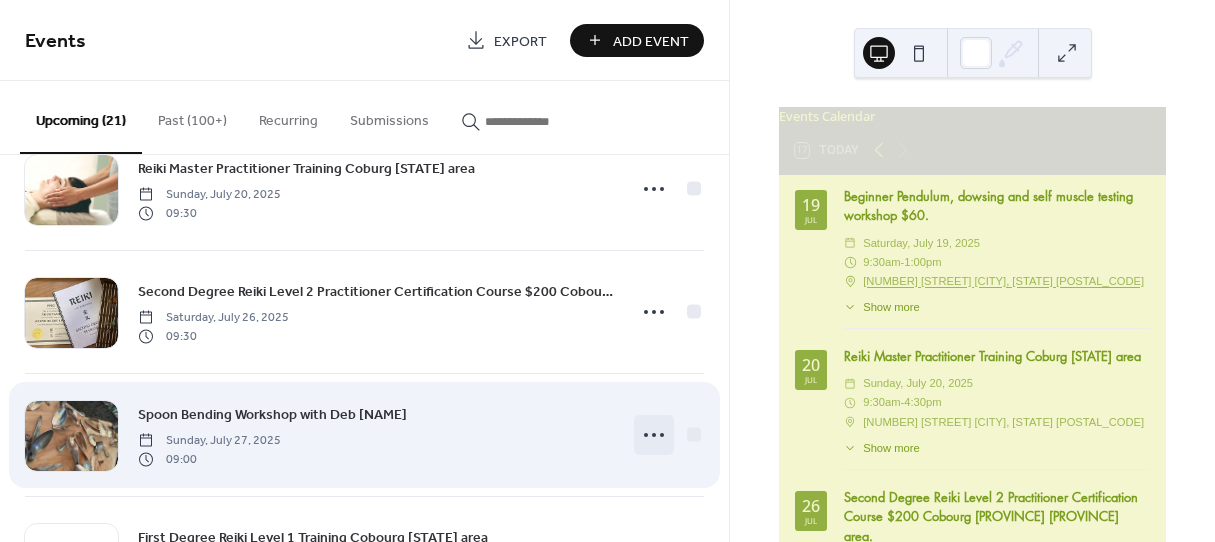 click 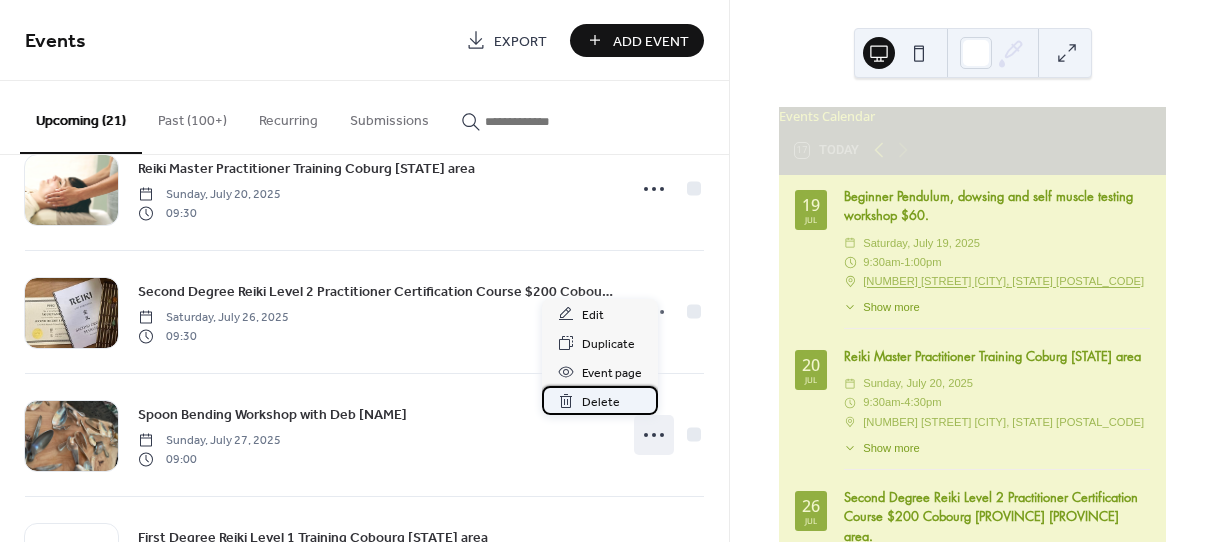 click on "Delete" at bounding box center [601, 402] 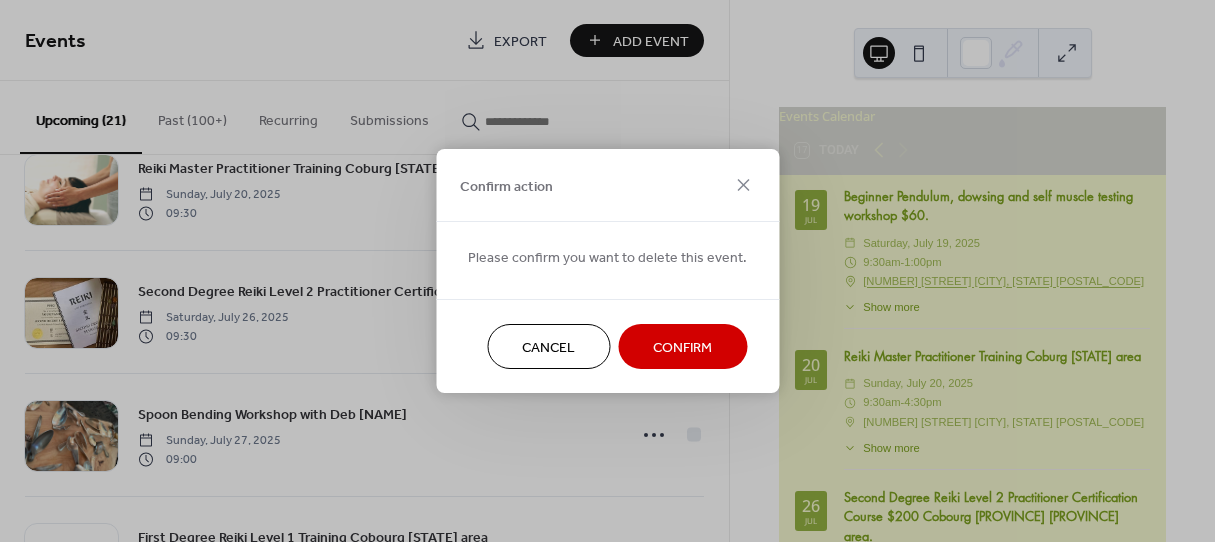 click on "Confirm" at bounding box center (682, 348) 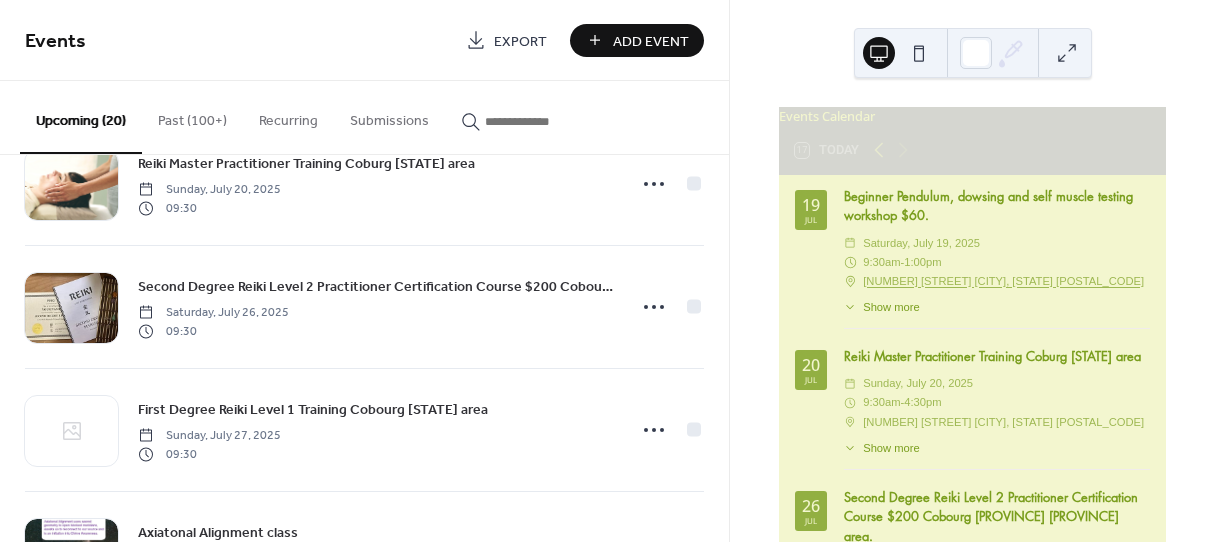 scroll, scrollTop: 180, scrollLeft: 0, axis: vertical 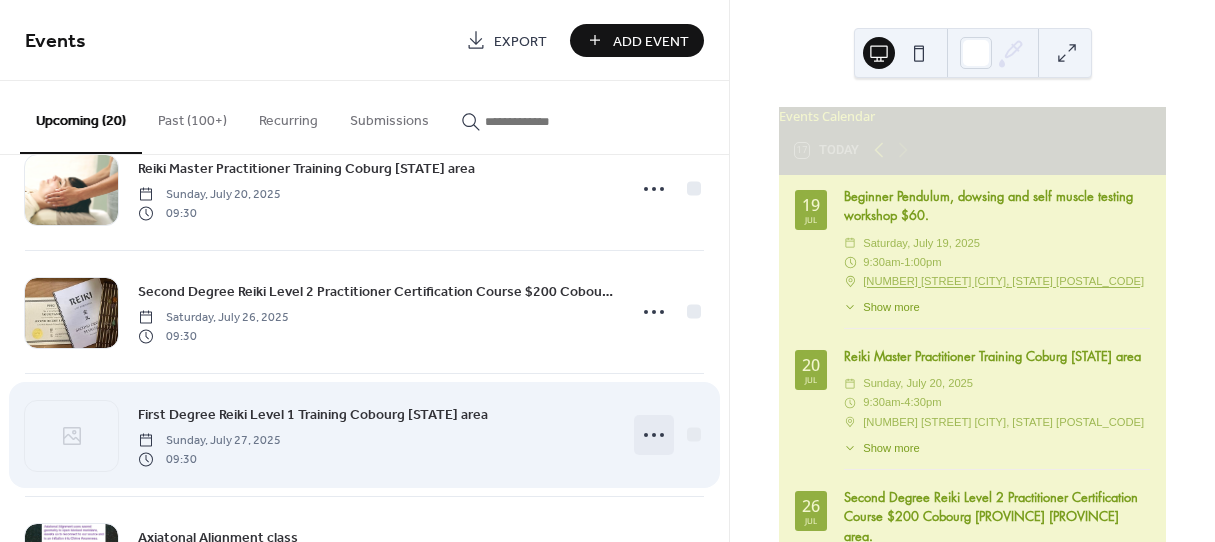 click 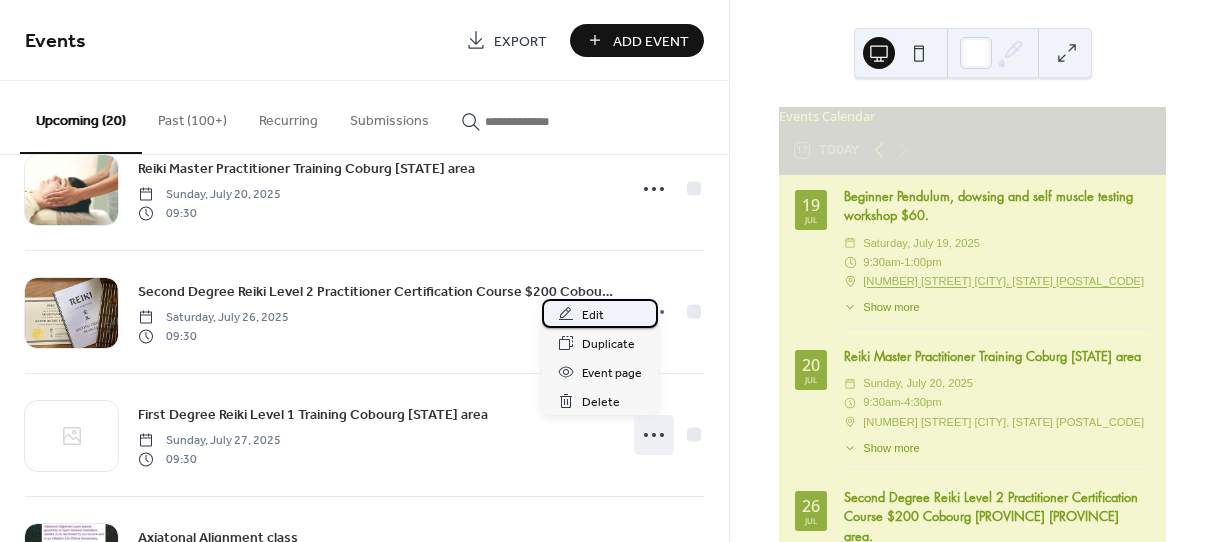 click on "Edit" at bounding box center [593, 315] 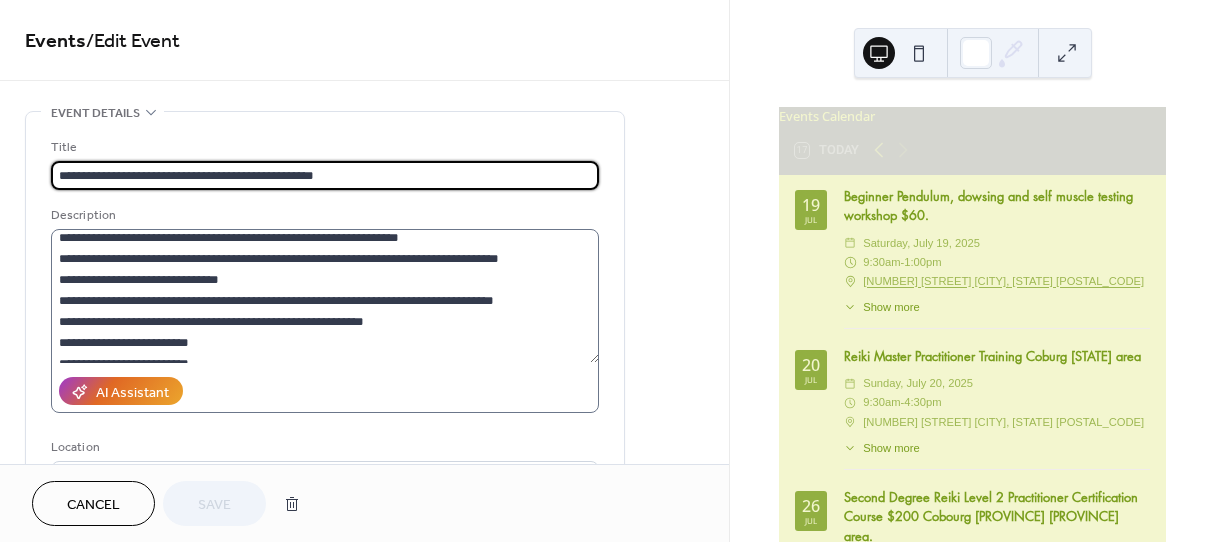 scroll, scrollTop: 462, scrollLeft: 0, axis: vertical 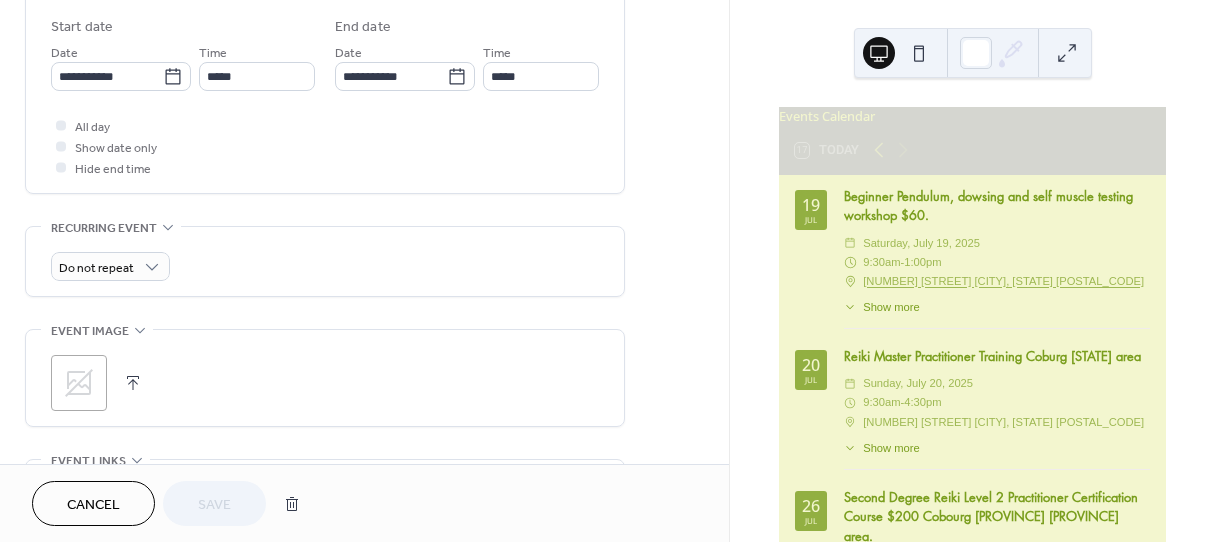 click 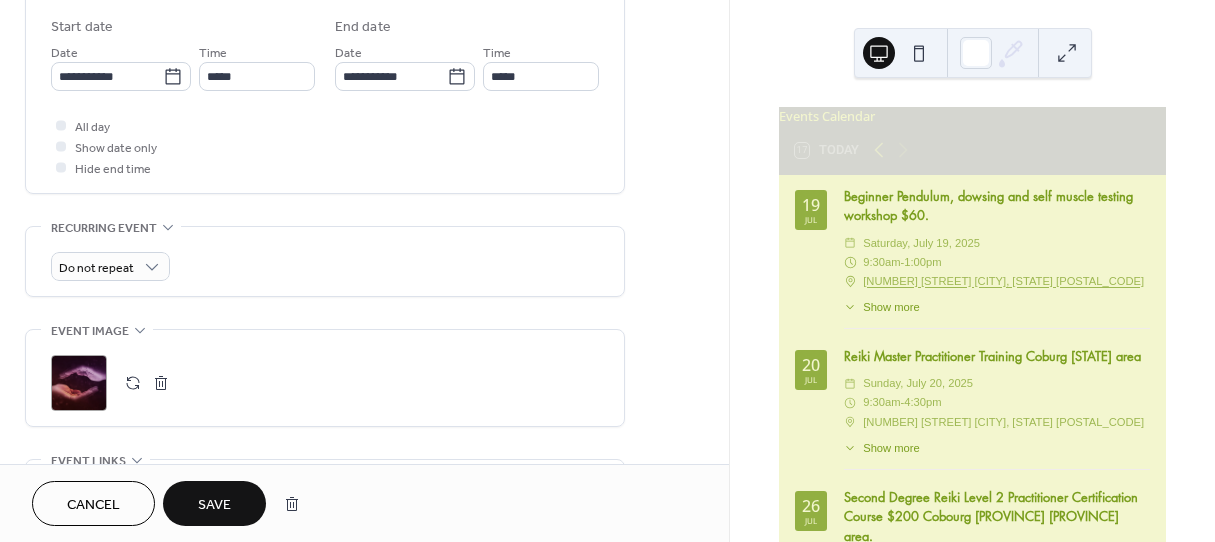 click on "Save" at bounding box center [214, 505] 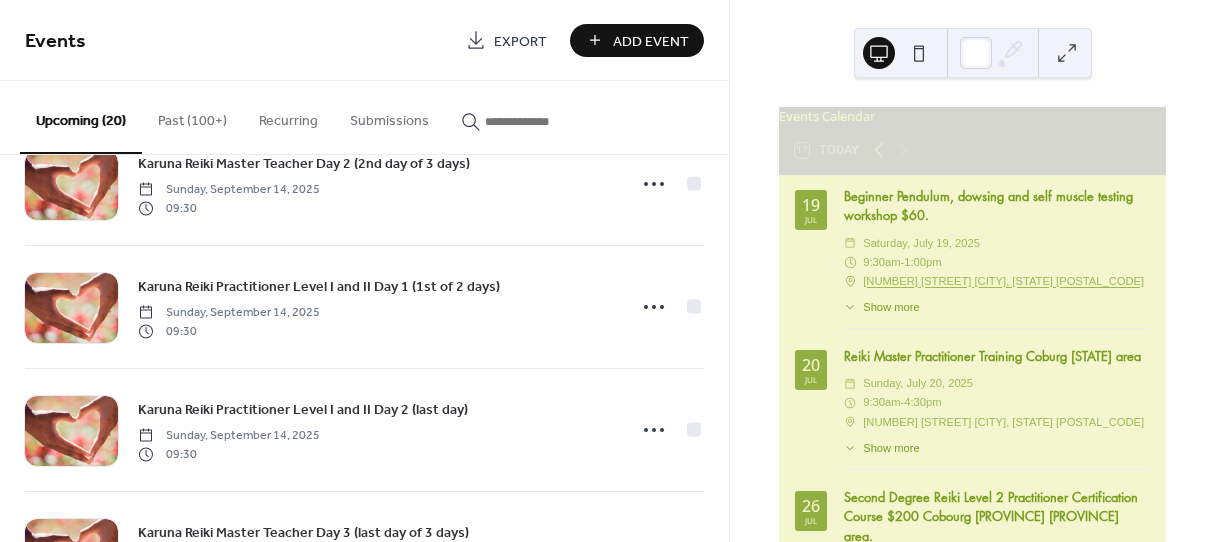 scroll, scrollTop: 1172, scrollLeft: 0, axis: vertical 